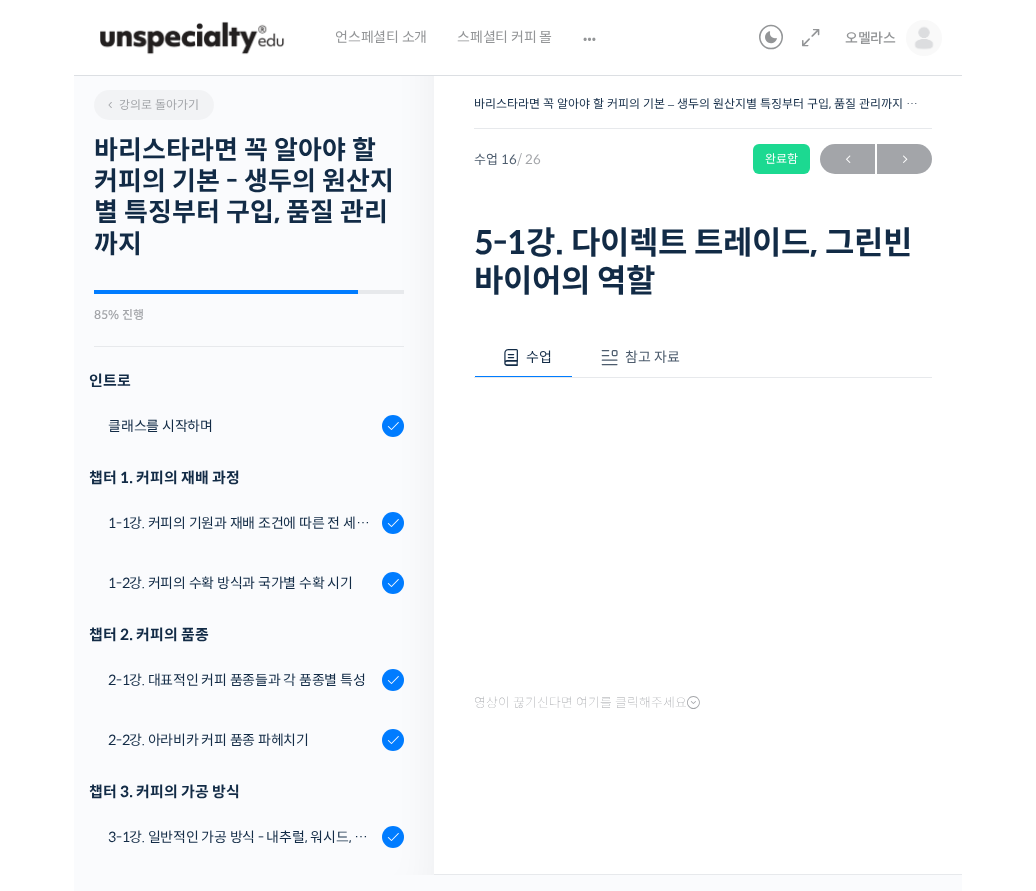 scroll, scrollTop: 0, scrollLeft: 0, axis: both 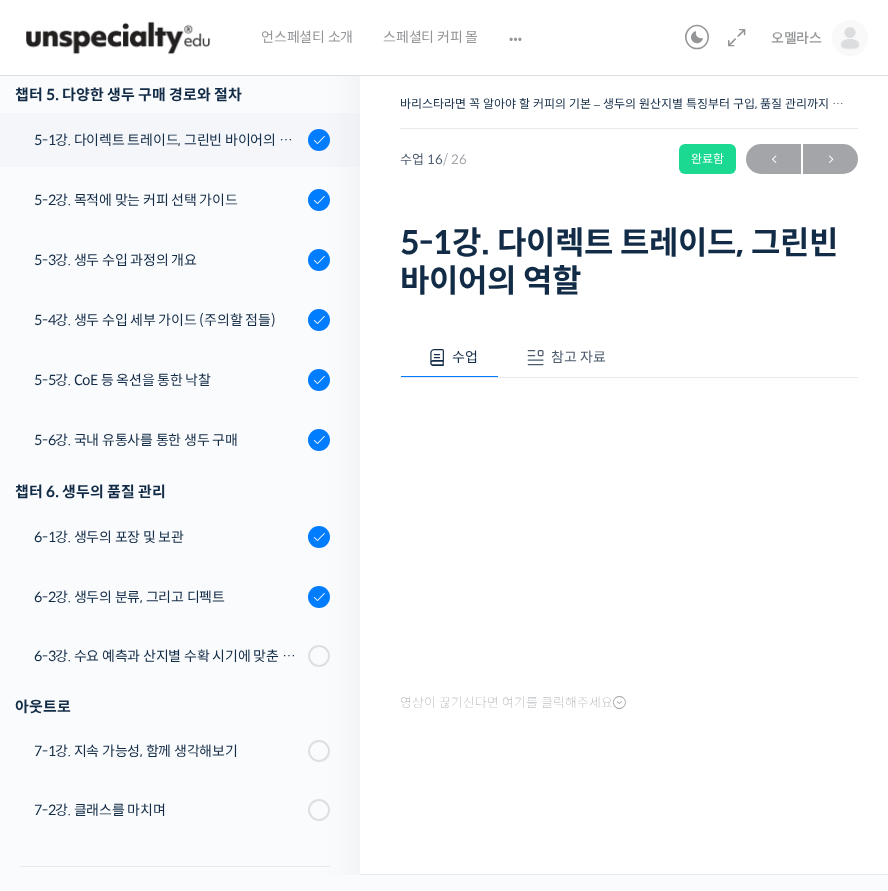 drag, startPoint x: 887, startPoint y: 890, endPoint x: 923, endPoint y: 917, distance: 45 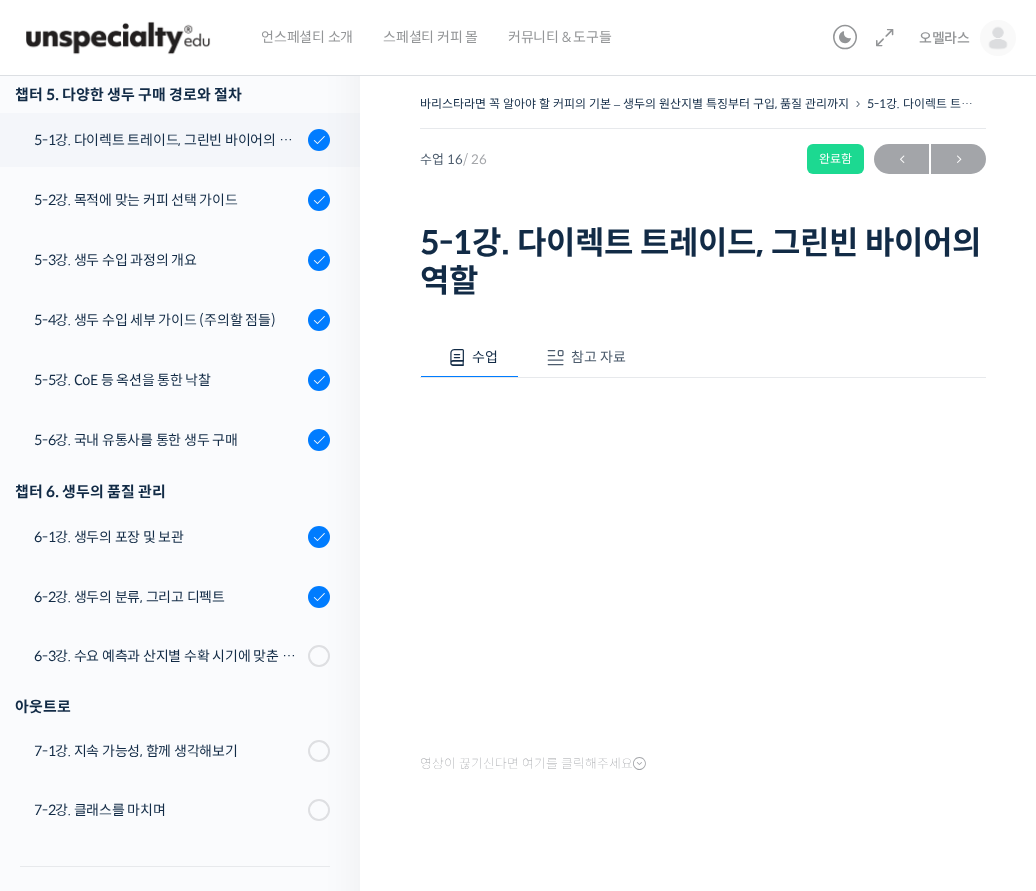 click on "수업
참고 자료
영상이 끊기신다면 여기를 클릭해주세요
PPT 수업 자료 (클릭하시면 새 창에서 열립니다)" at bounding box center (703, 588) 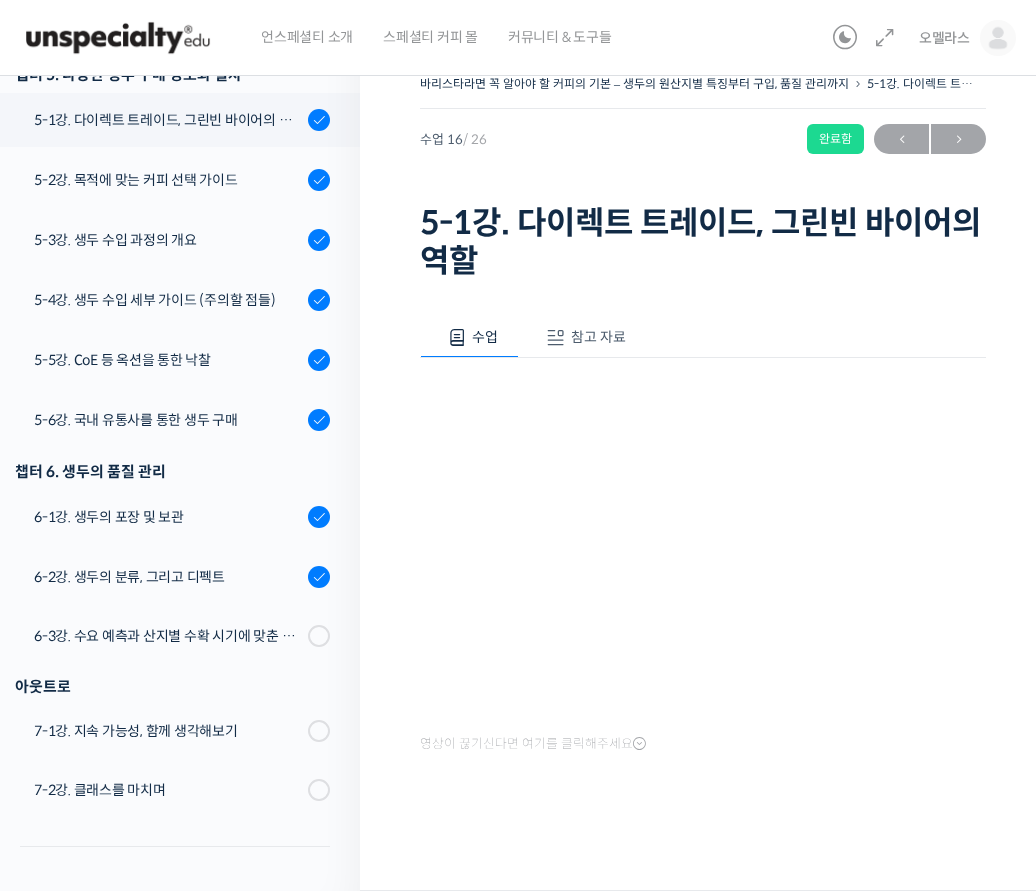 scroll, scrollTop: 0, scrollLeft: 0, axis: both 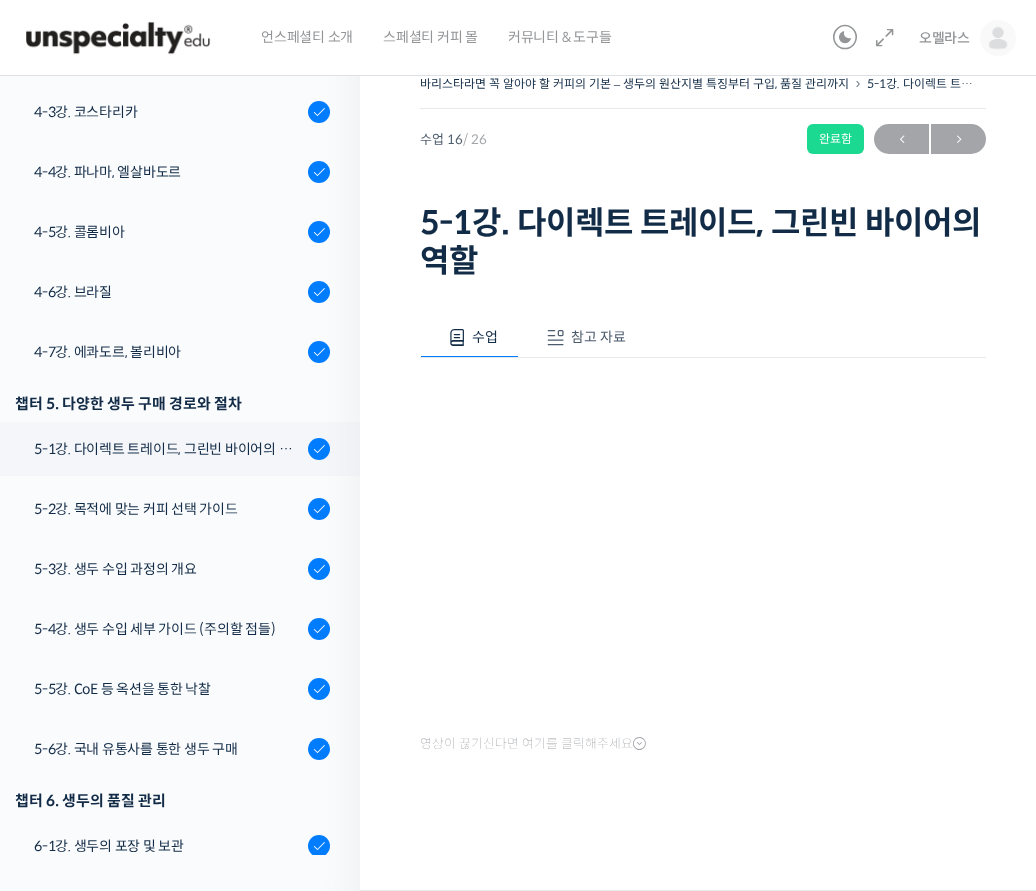 click on "수업
참고 자료
영상이 끊기신다면 여기를 클릭해주세요
PPT 수업 자료 (클릭하시면 새 창에서 열립니다)" at bounding box center (703, 568) 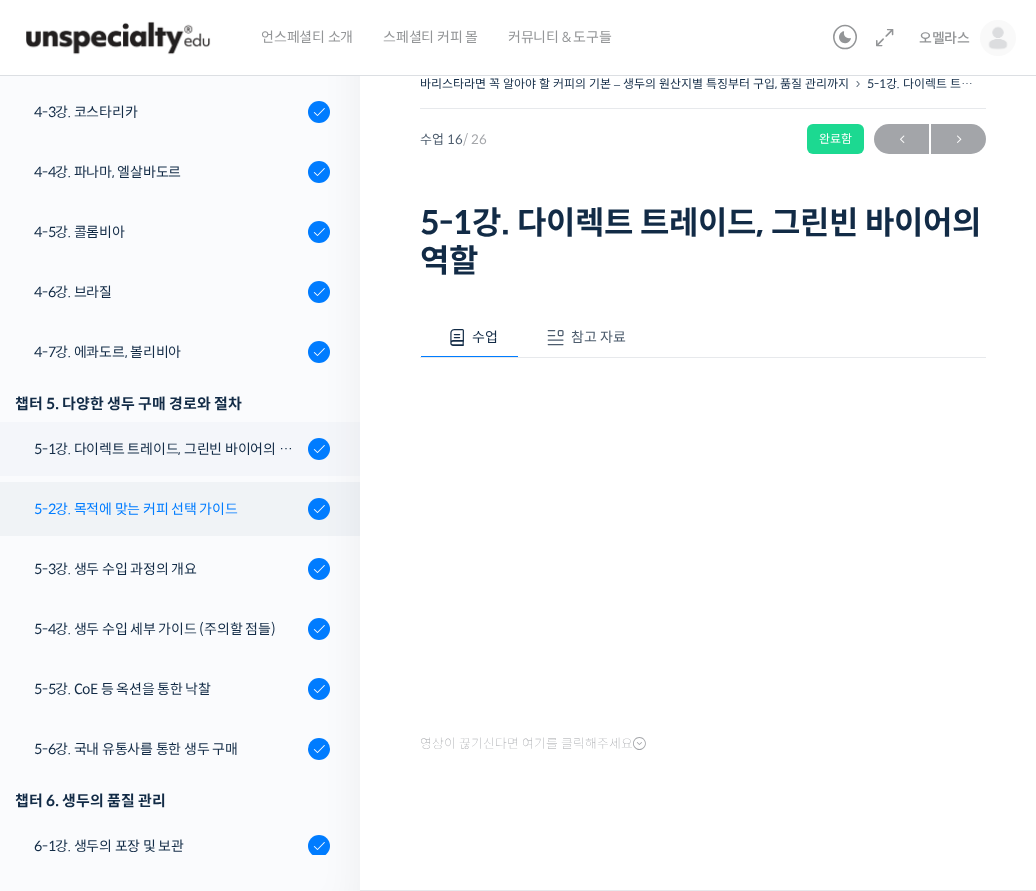 click on "5-2강. 목적에 맞는 커피 선택 가이드" at bounding box center (168, 509) 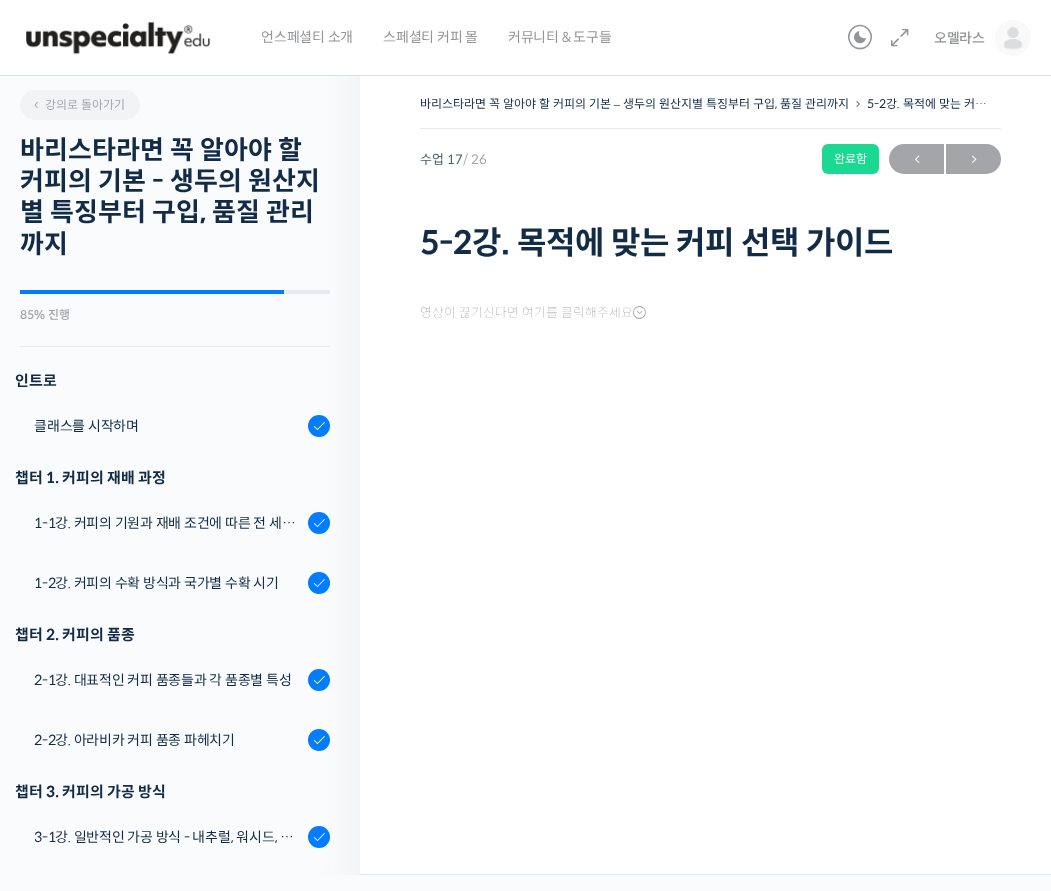 scroll, scrollTop: 0, scrollLeft: 0, axis: both 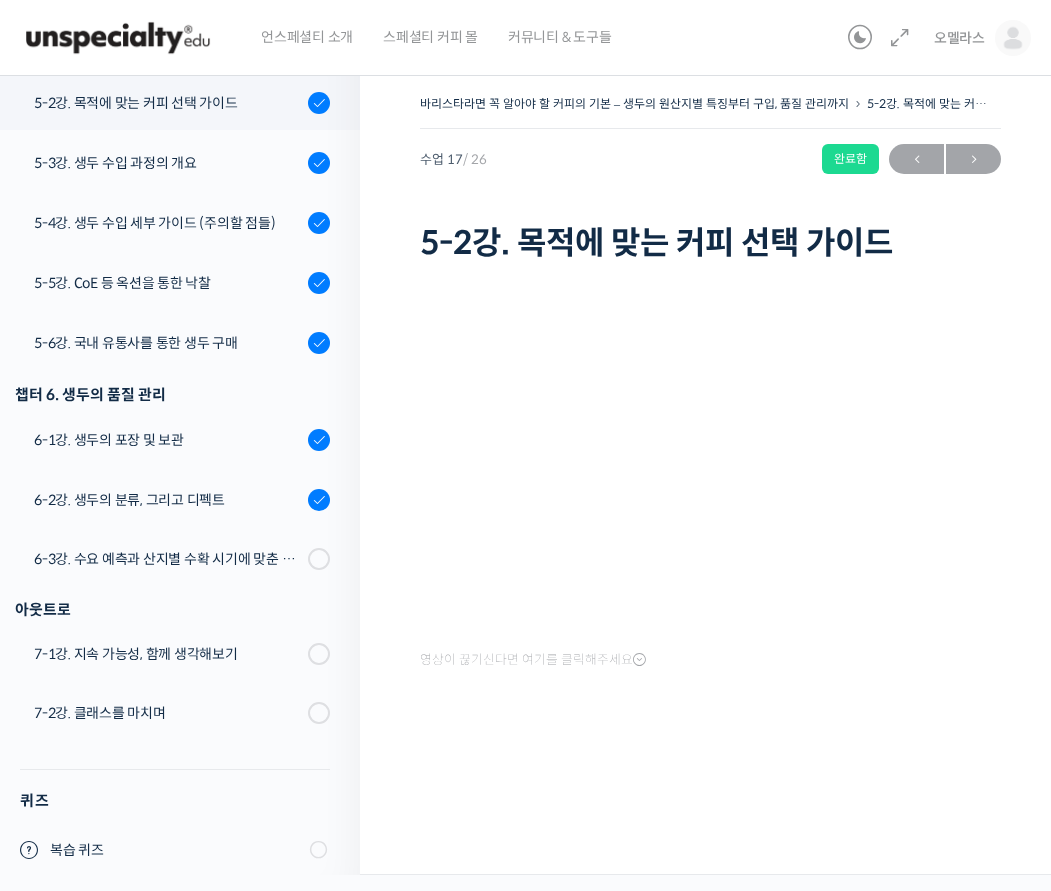 click on "영상이 끊기신다면 여기를 클릭해주세요" at bounding box center (710, 517) 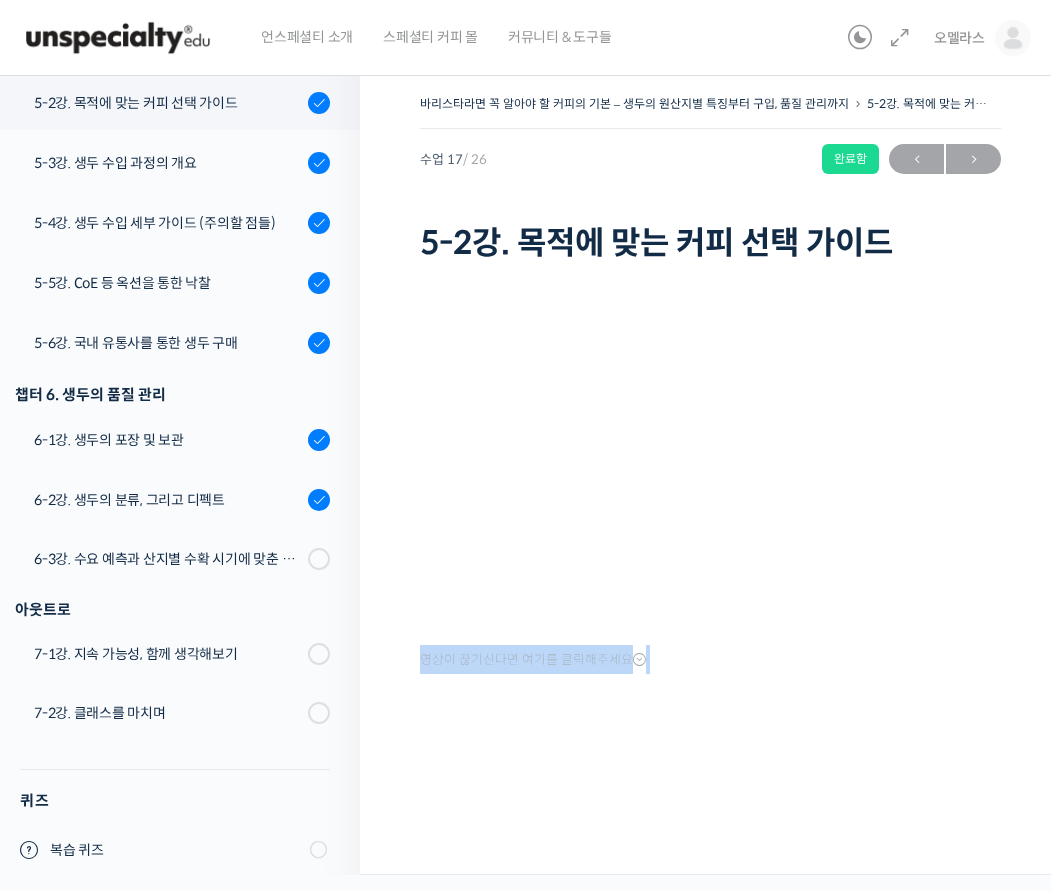 click on "영상이 끊기신다면 여기를 클릭해주세요" at bounding box center [710, 491] 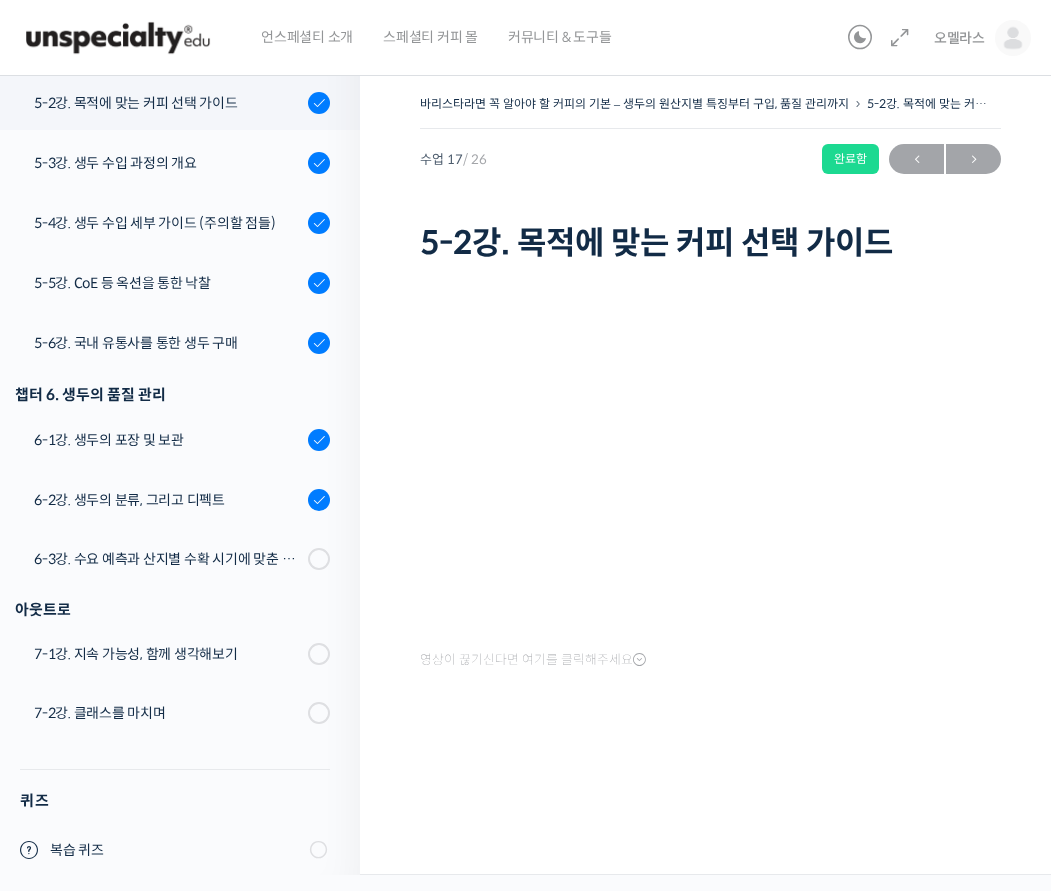 click on "영상이 끊기신다면 여기를 클릭해주세요" at bounding box center [710, 491] 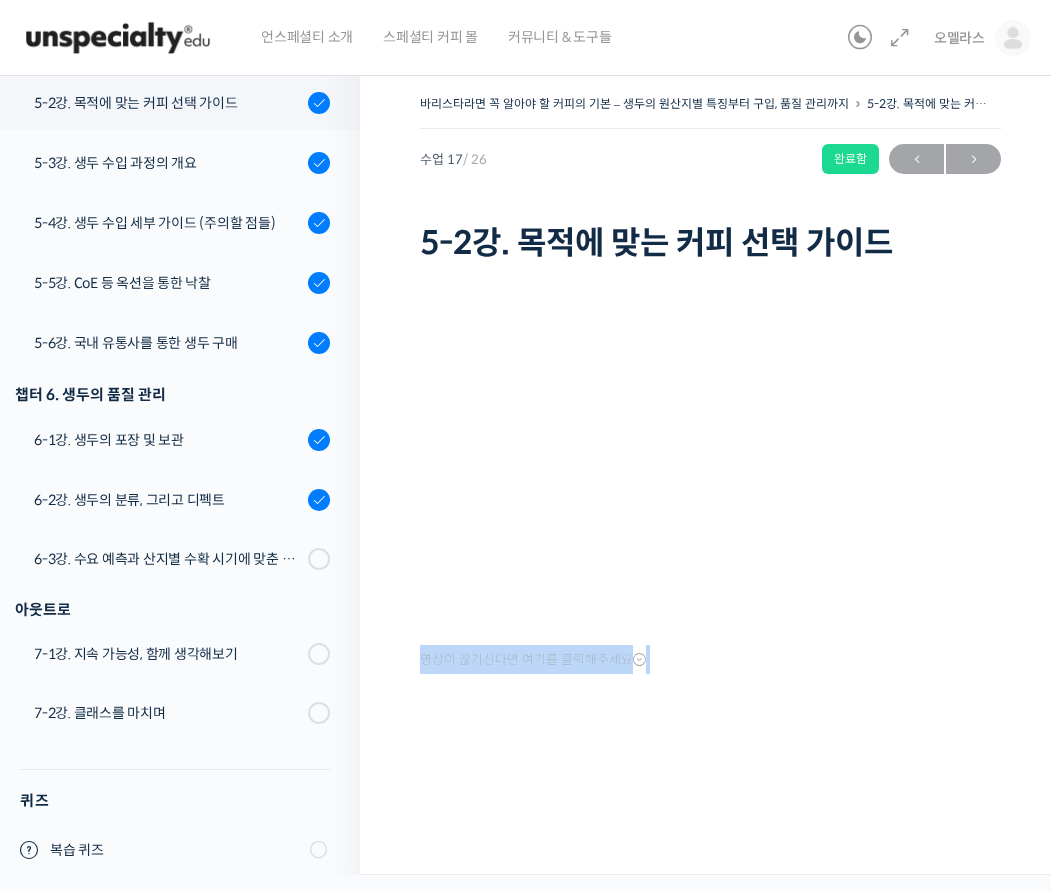 click on "영상이 끊기신다면 여기를 클릭해주세요" at bounding box center (710, 491) 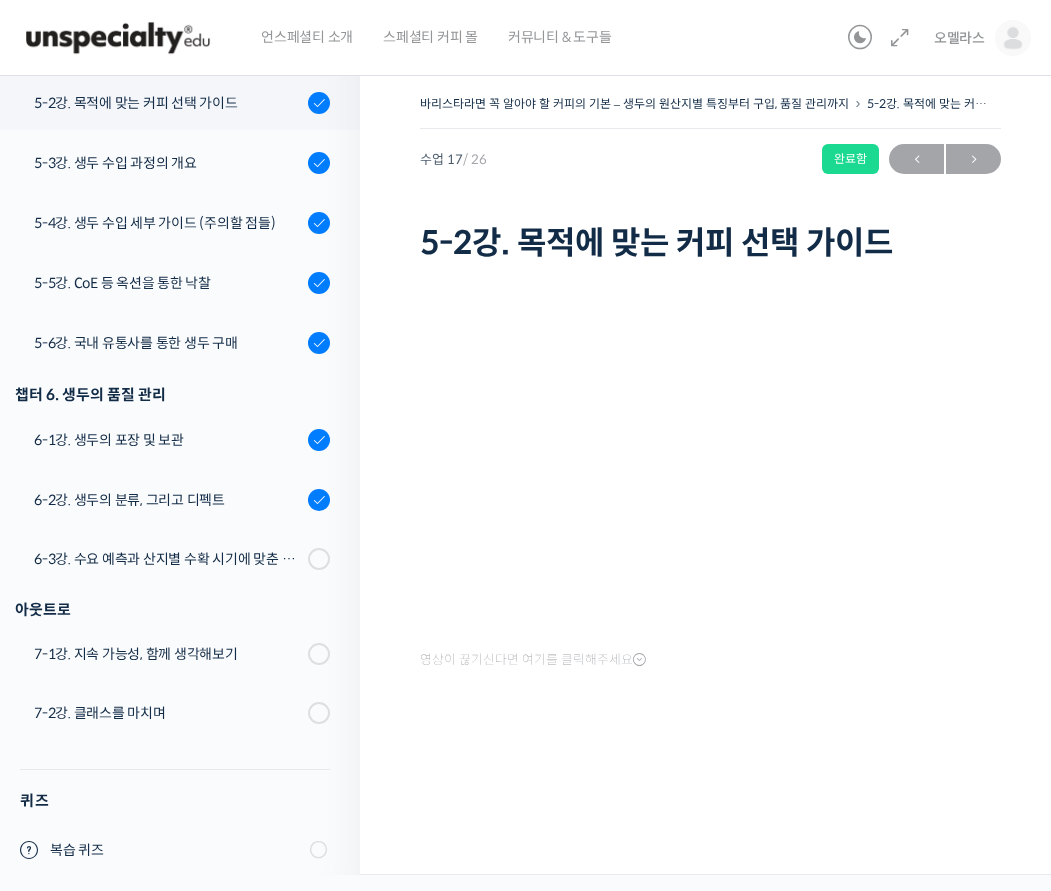click on "영상이 끊기신다면 여기를 클릭해주세요" at bounding box center (710, 517) 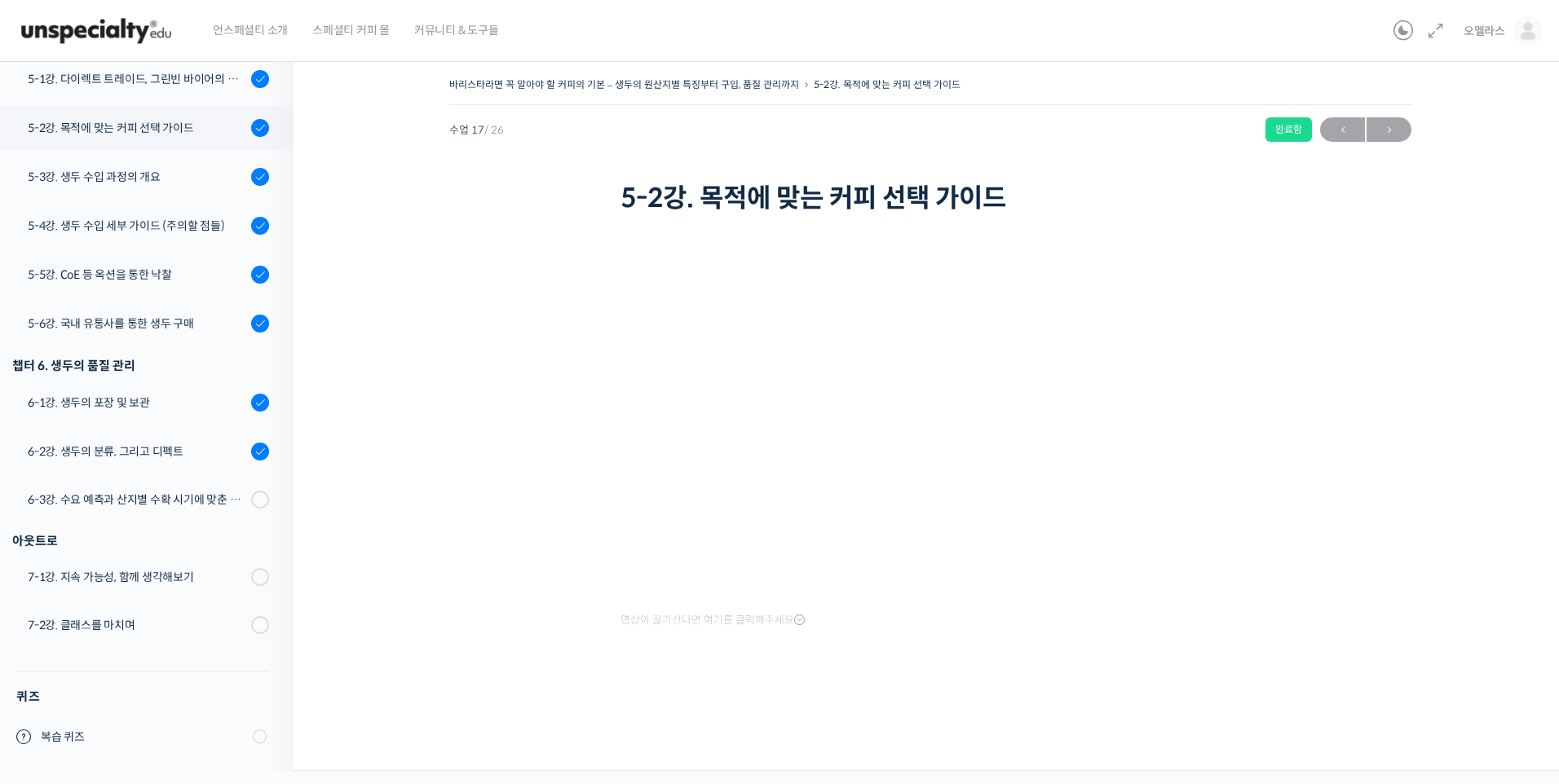 scroll, scrollTop: 1152, scrollLeft: 0, axis: vertical 